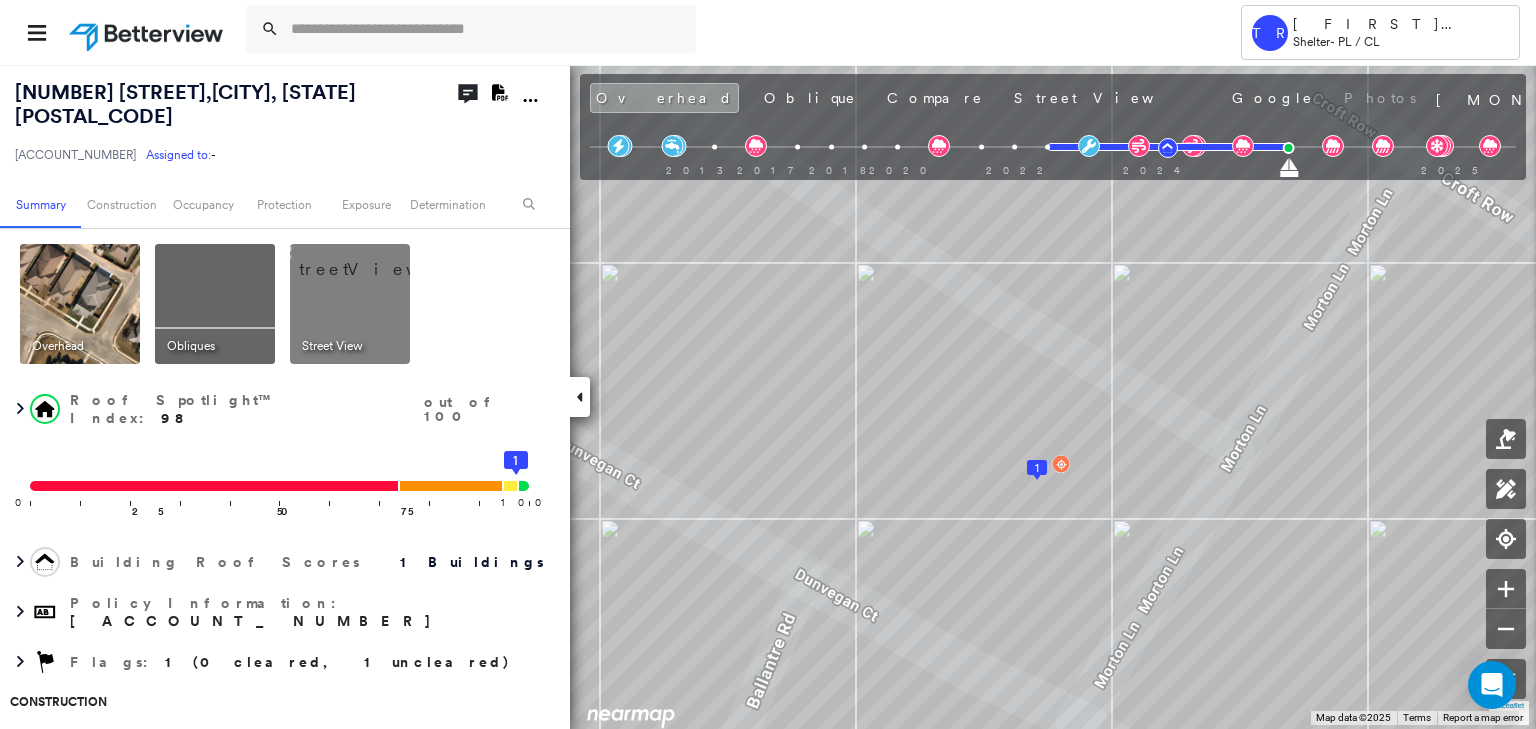 scroll, scrollTop: 0, scrollLeft: 0, axis: both 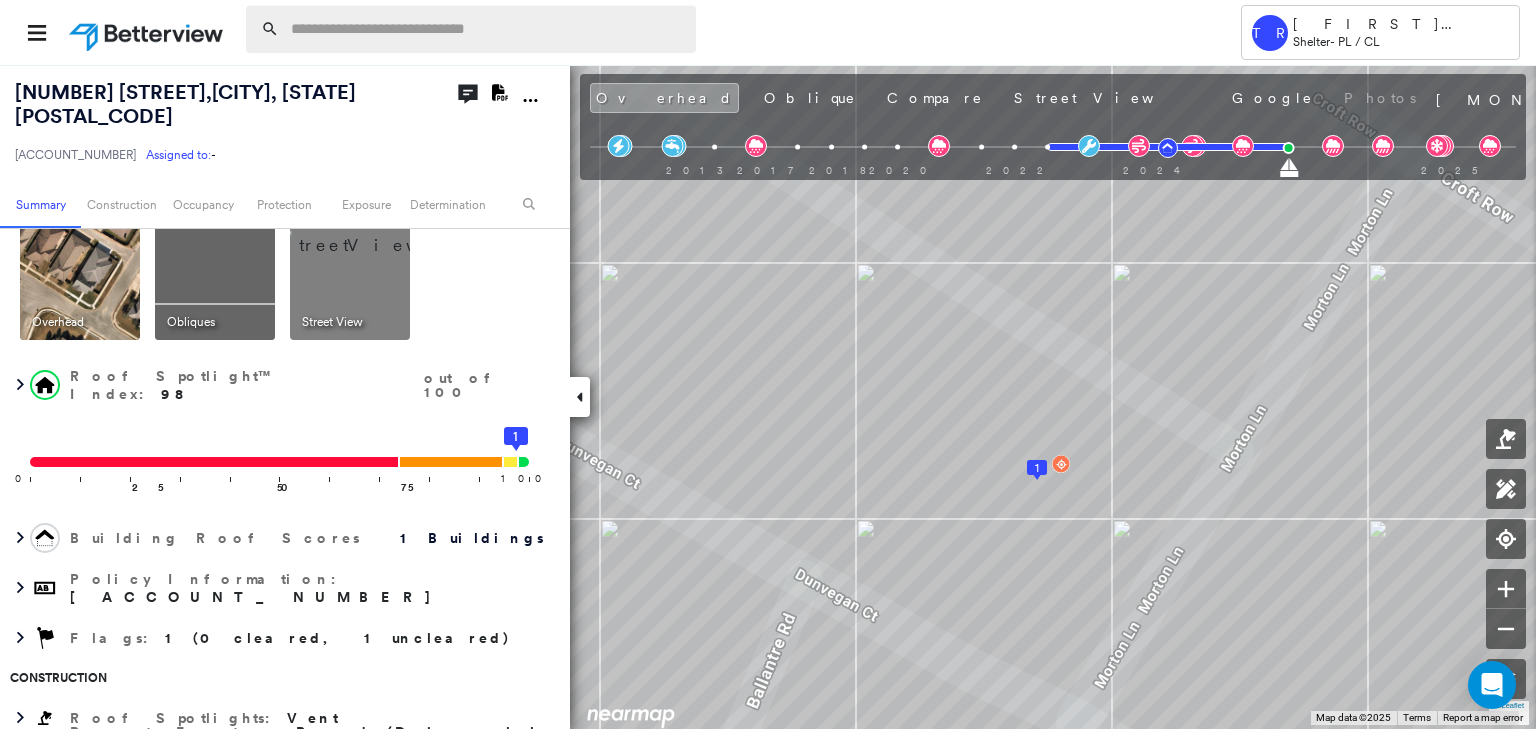 click at bounding box center (487, 29) 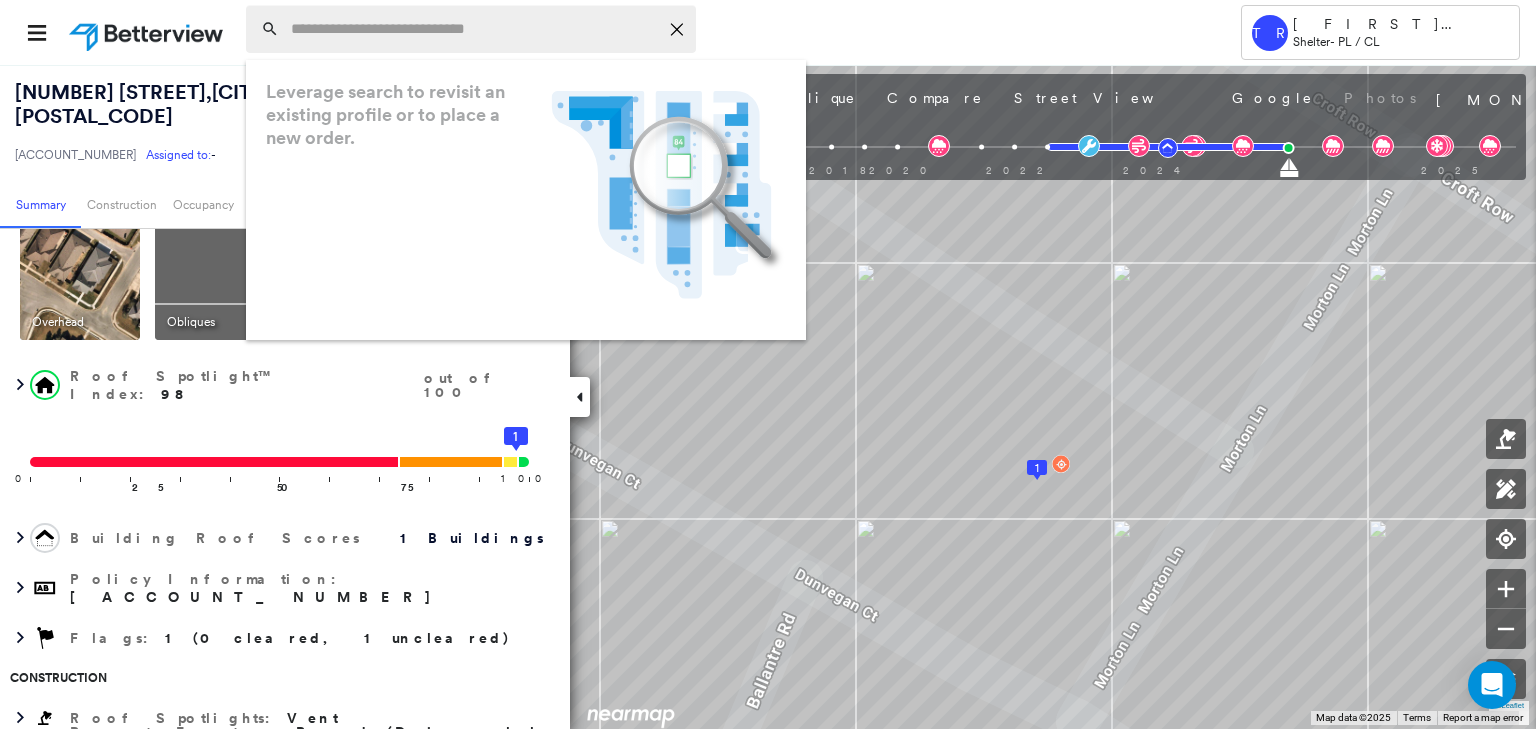 type on "*" 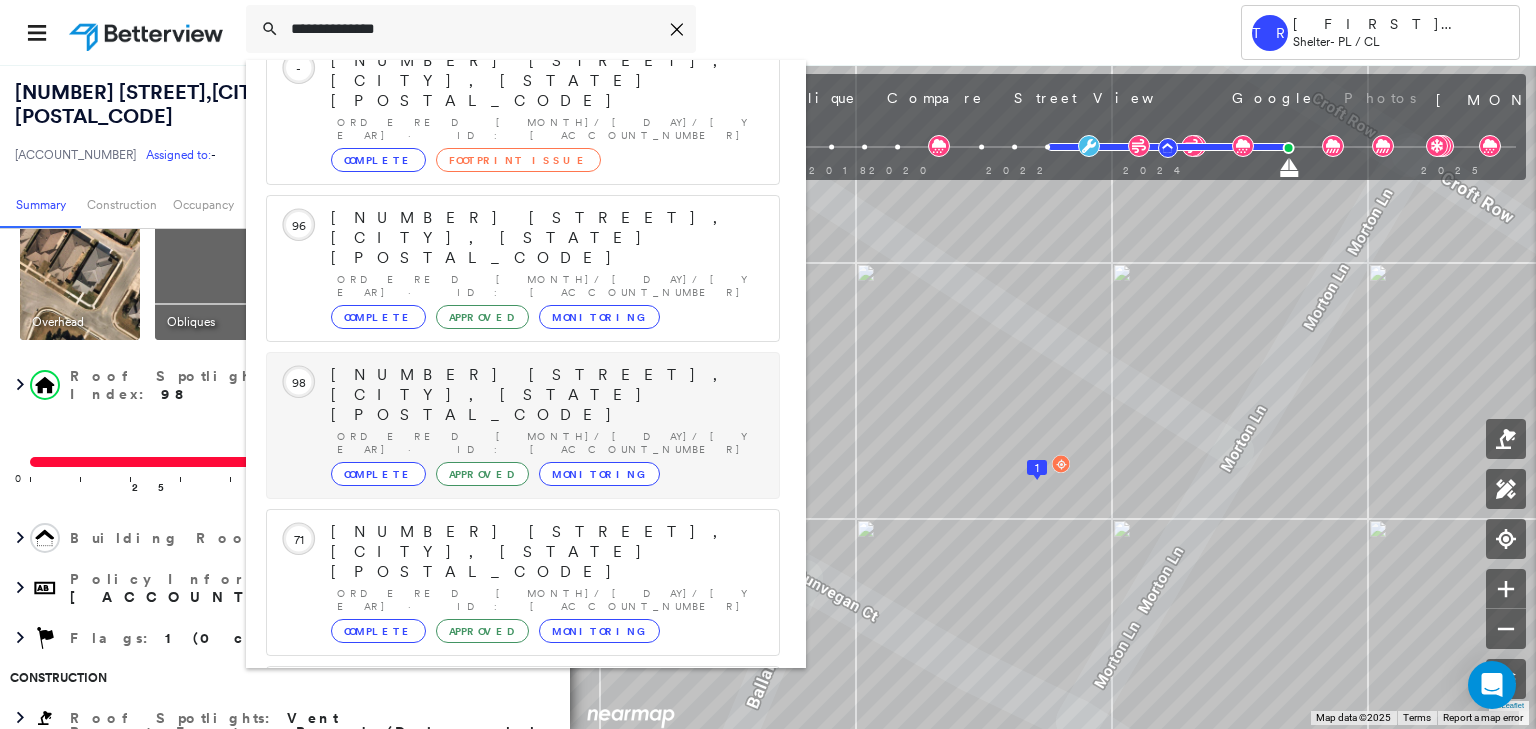scroll, scrollTop: 208, scrollLeft: 0, axis: vertical 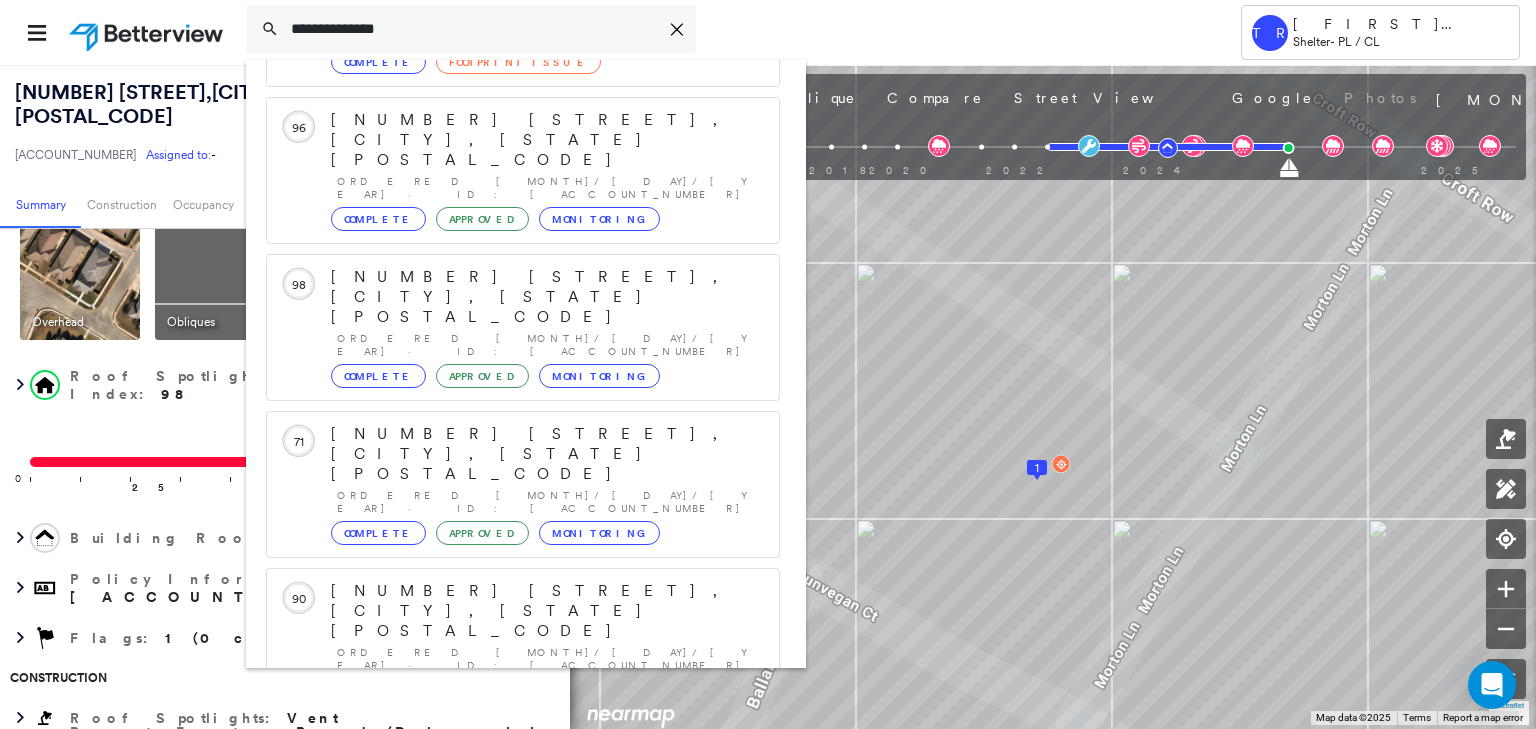 type on "**********" 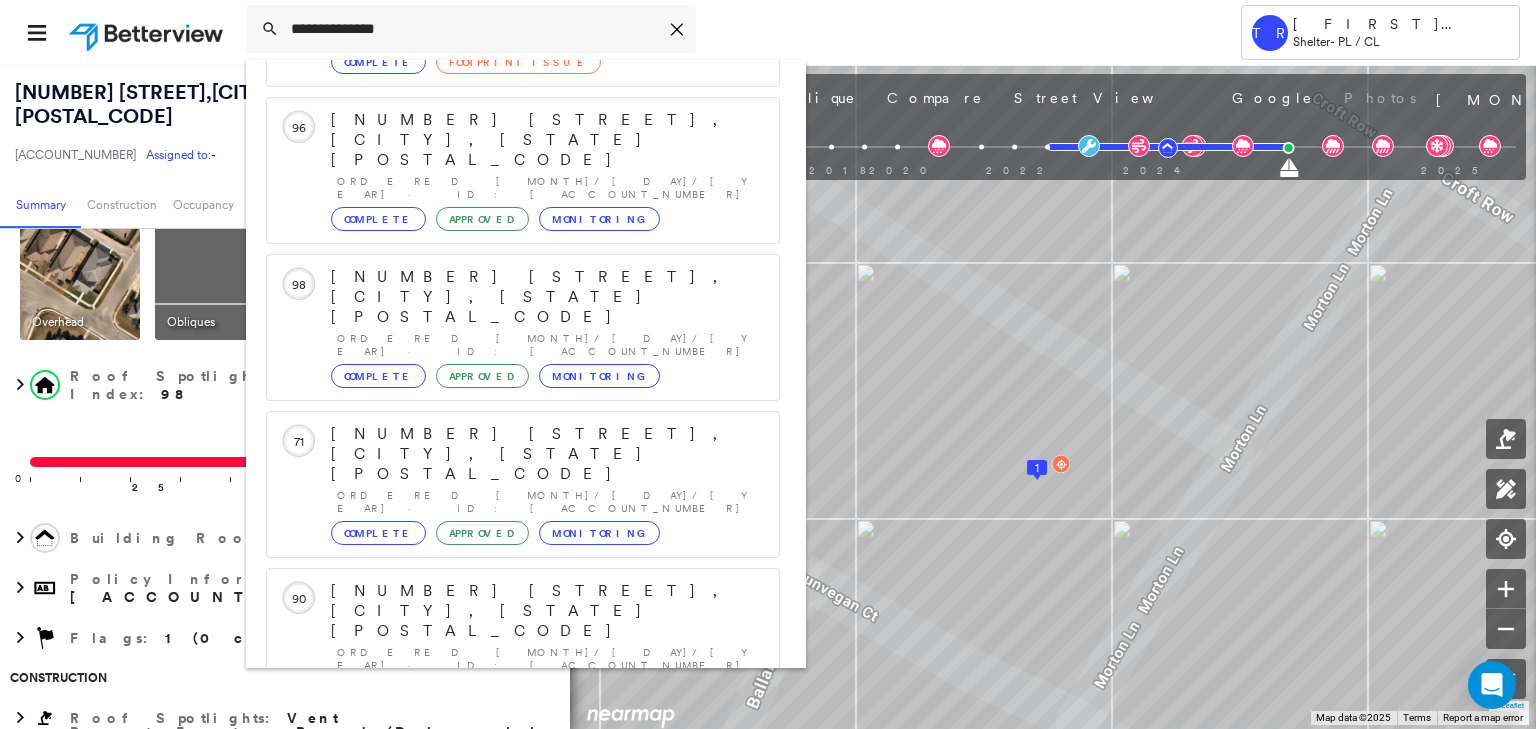 click on "[NUMBER] [STREET], [CITY], [STATE] [POSTAL_CODE]" at bounding box center (501, 903) 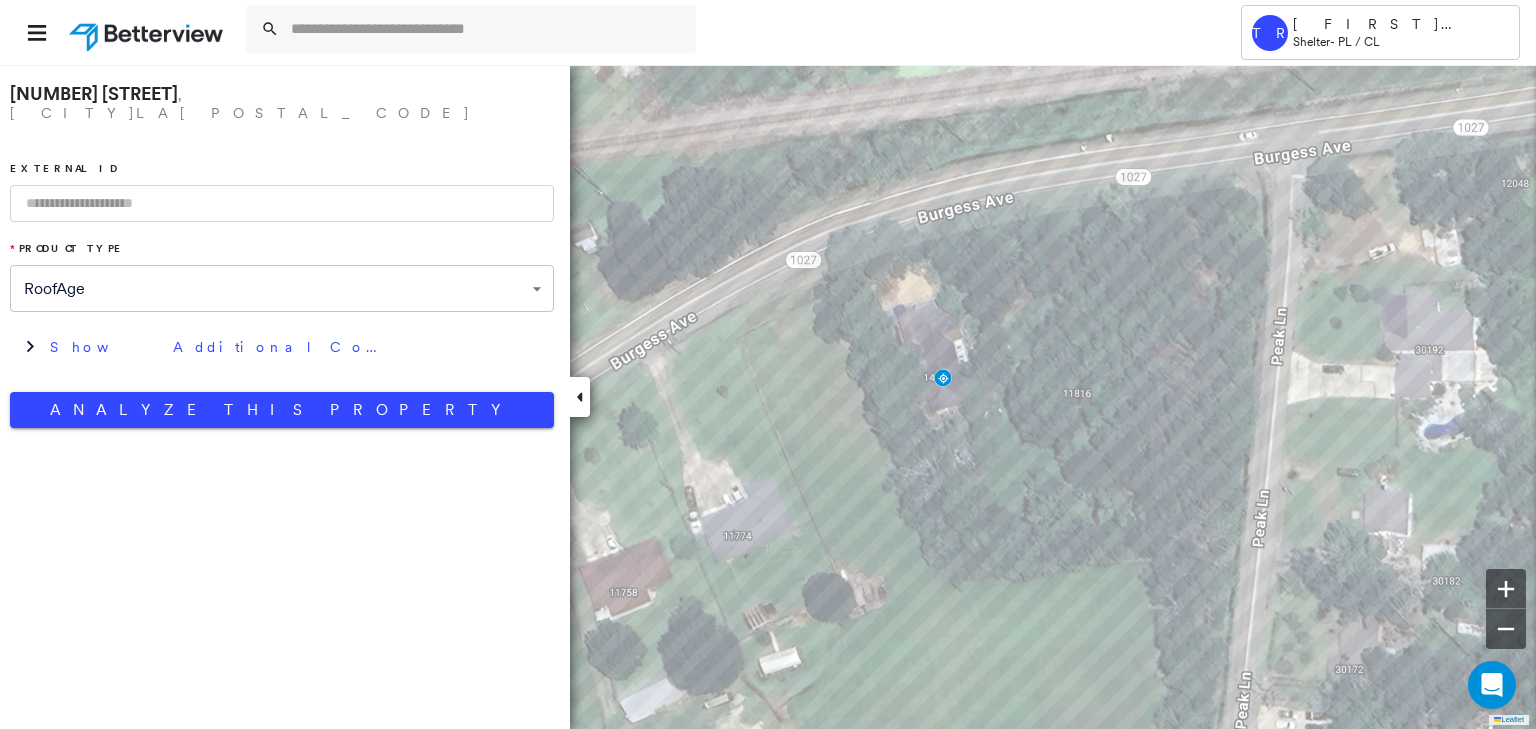 click at bounding box center [282, 203] 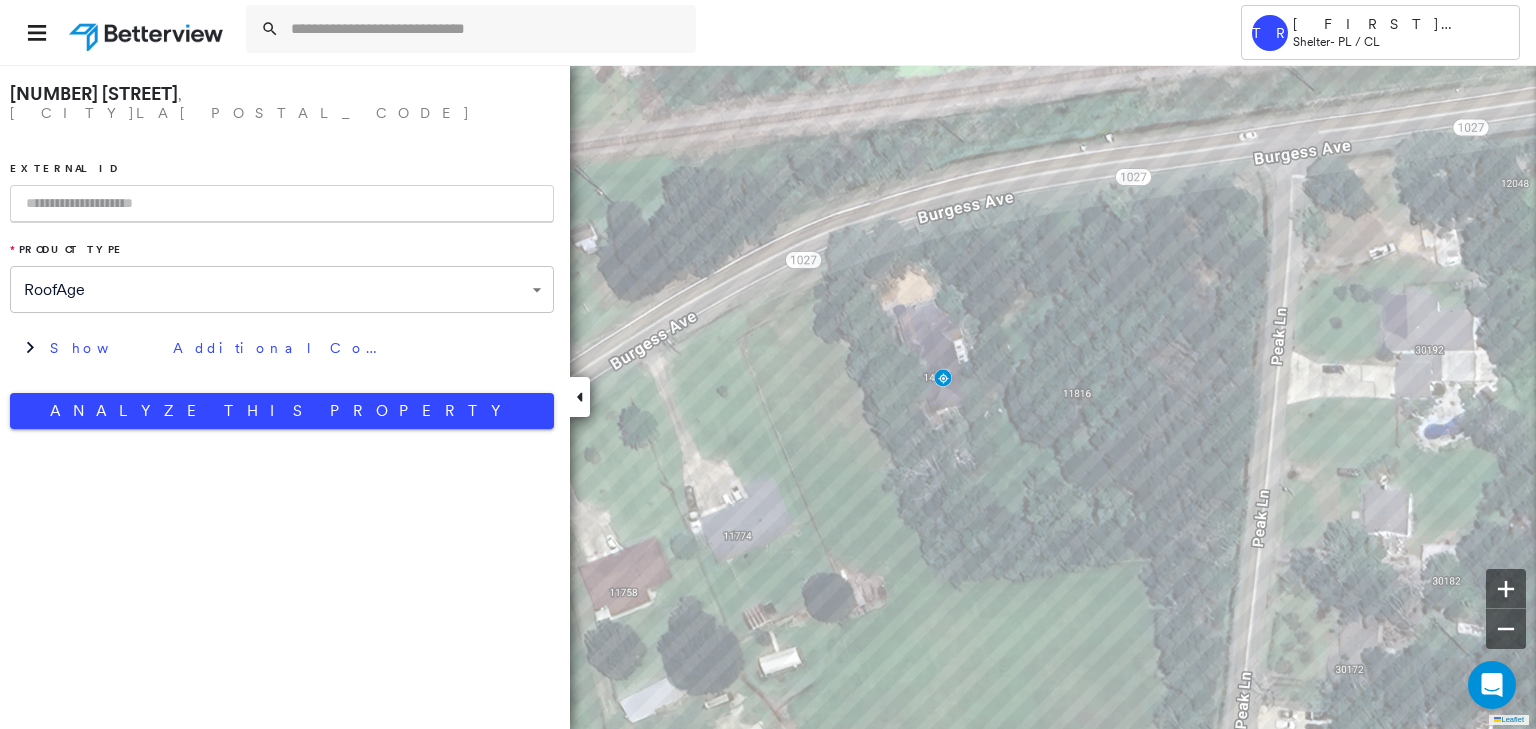 paste on "**********" 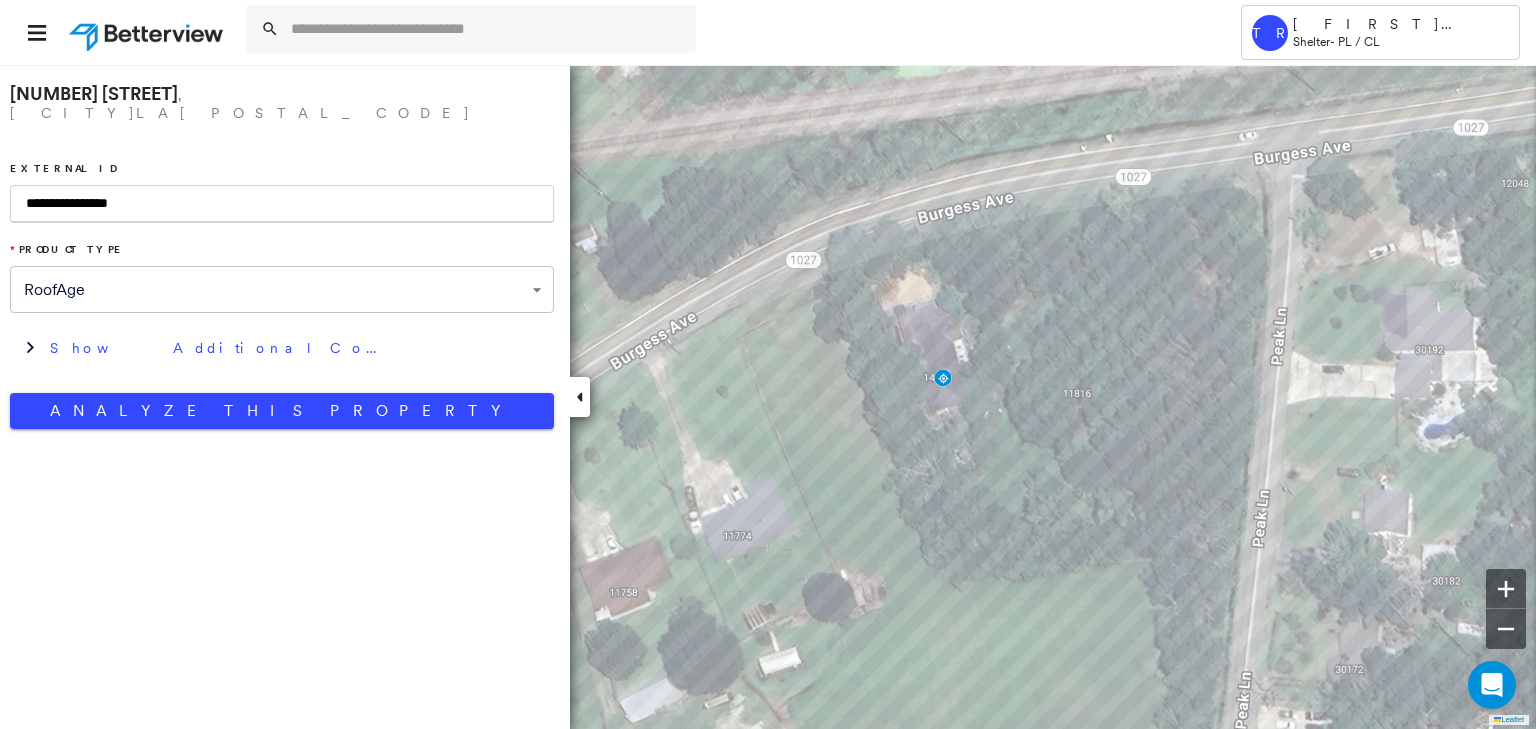 type on "**********" 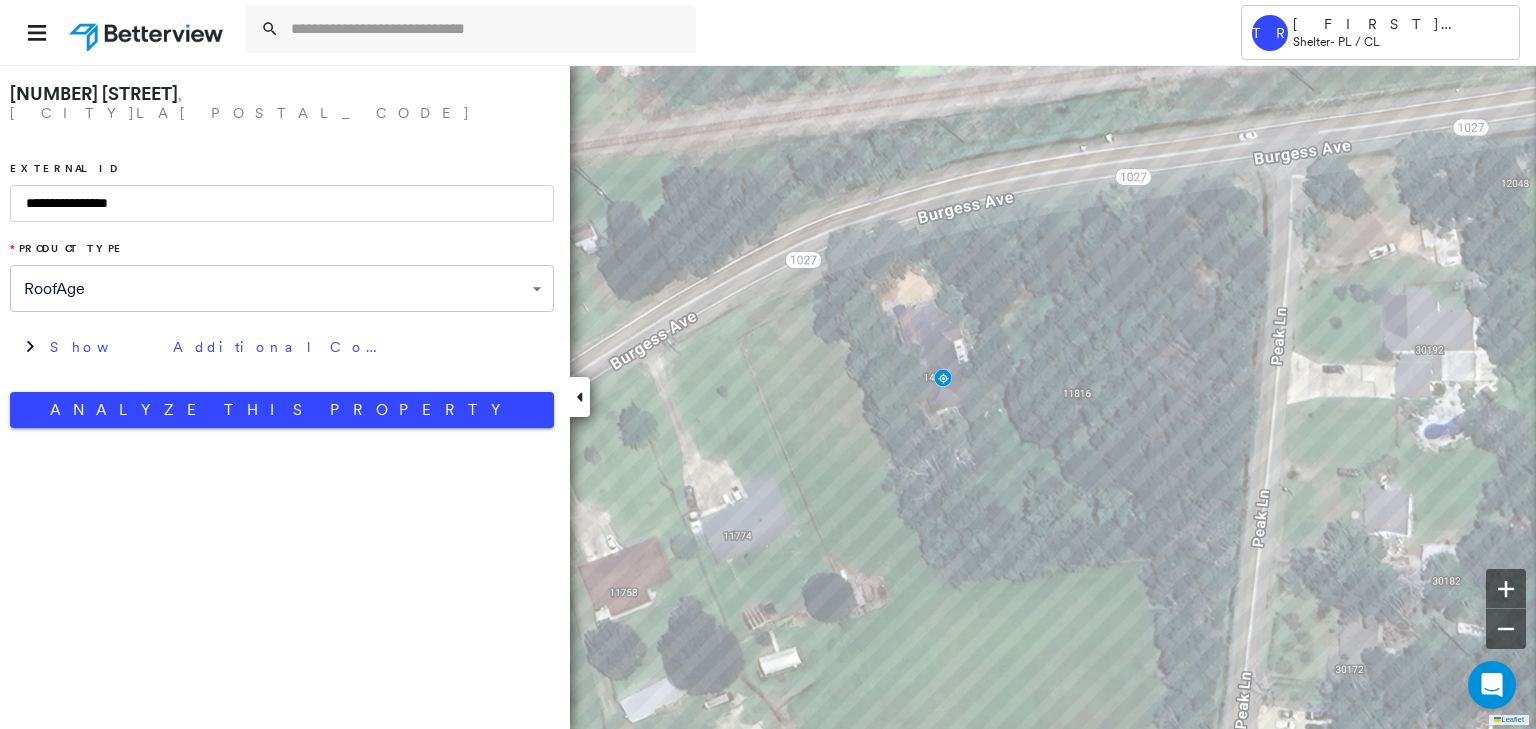click on "**********" at bounding box center (285, 396) 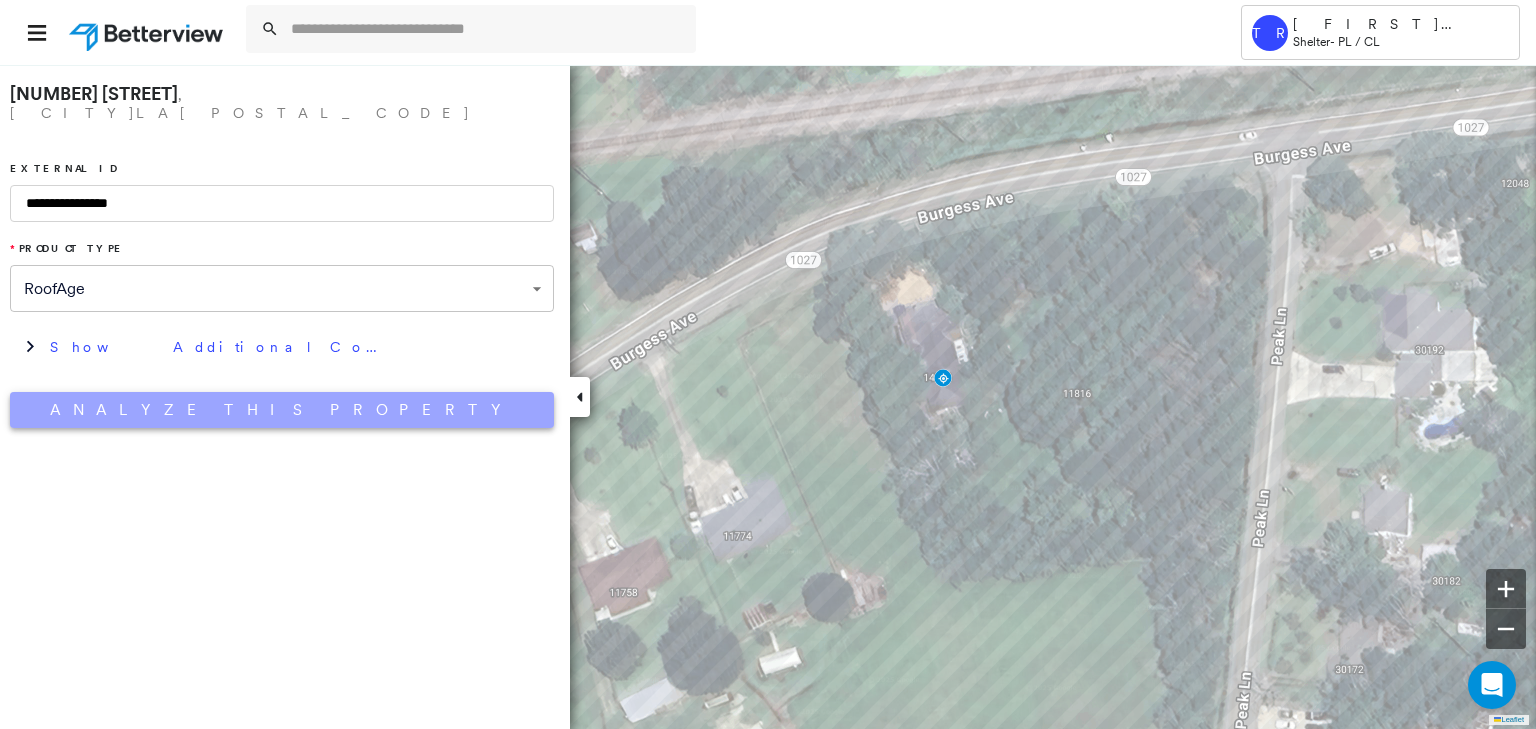 click on "Analyze This Property" at bounding box center (282, 410) 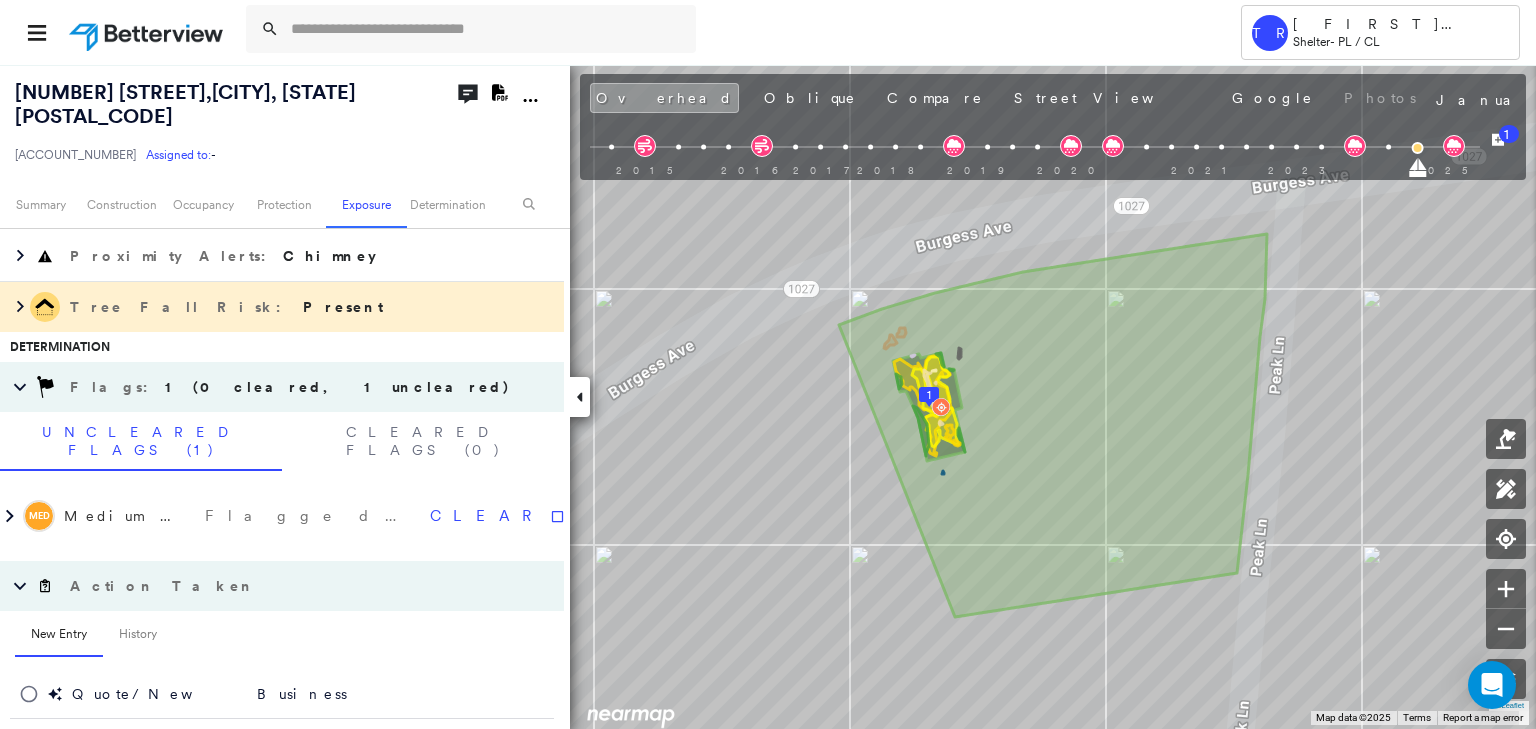 scroll, scrollTop: 1344, scrollLeft: 0, axis: vertical 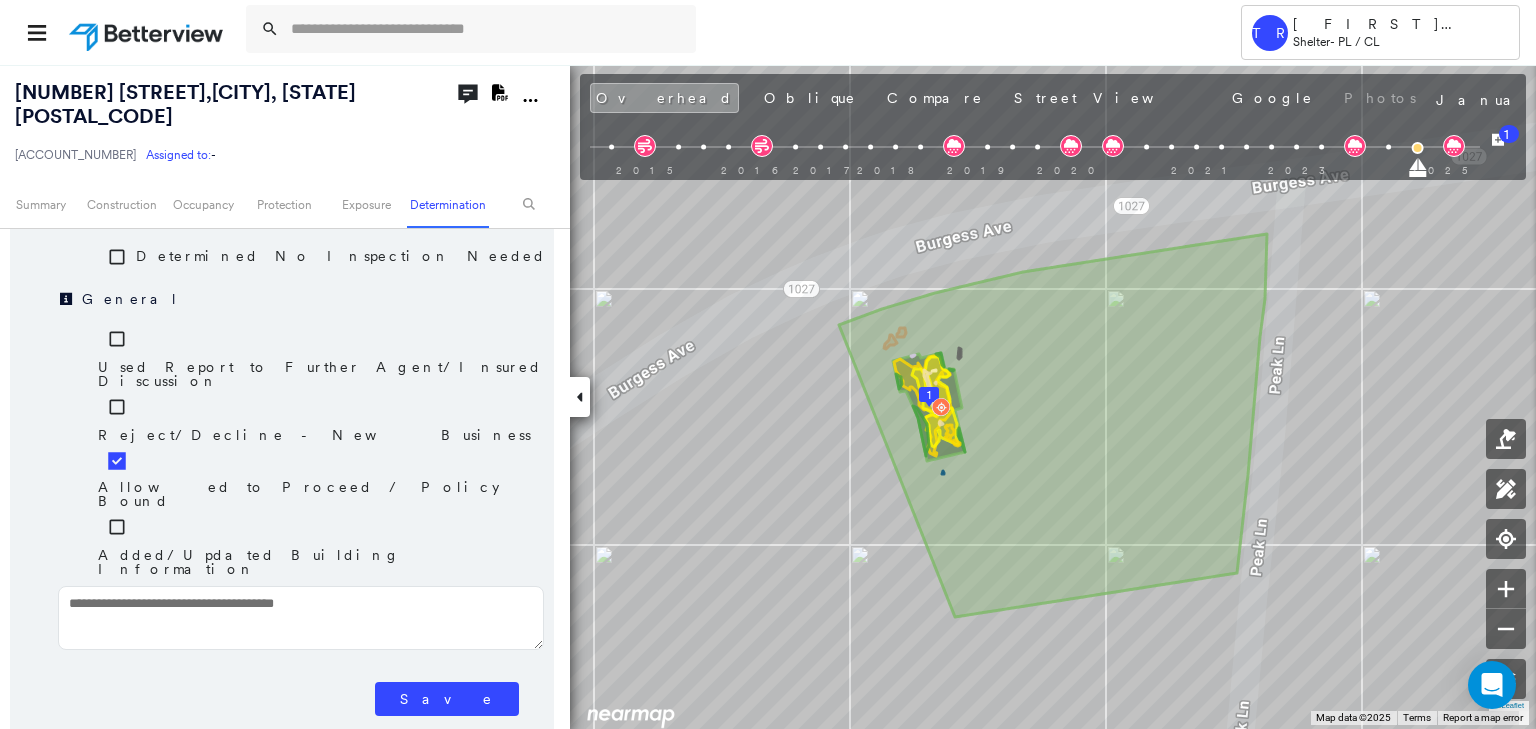 click on "Save" at bounding box center (447, 699) 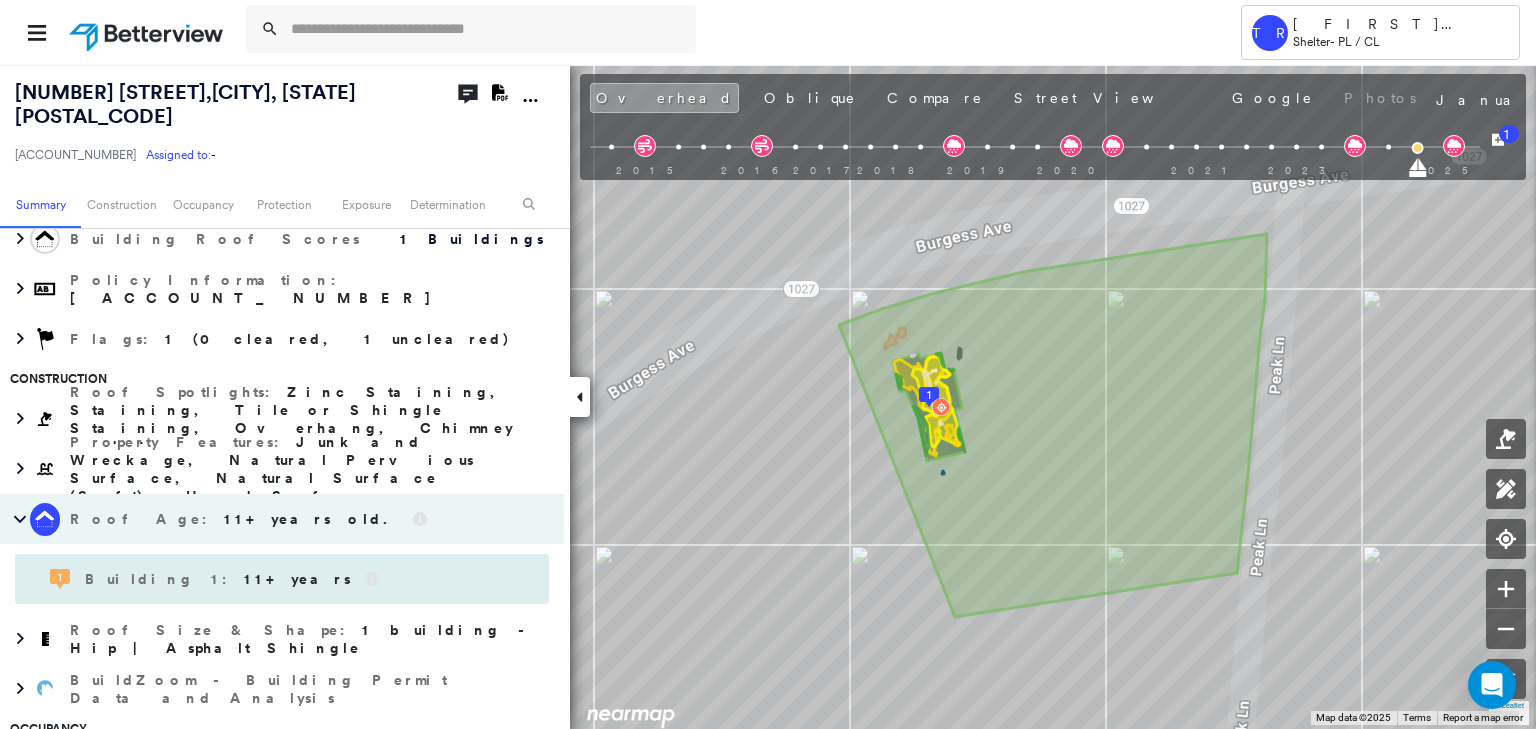 scroll, scrollTop: 0, scrollLeft: 0, axis: both 